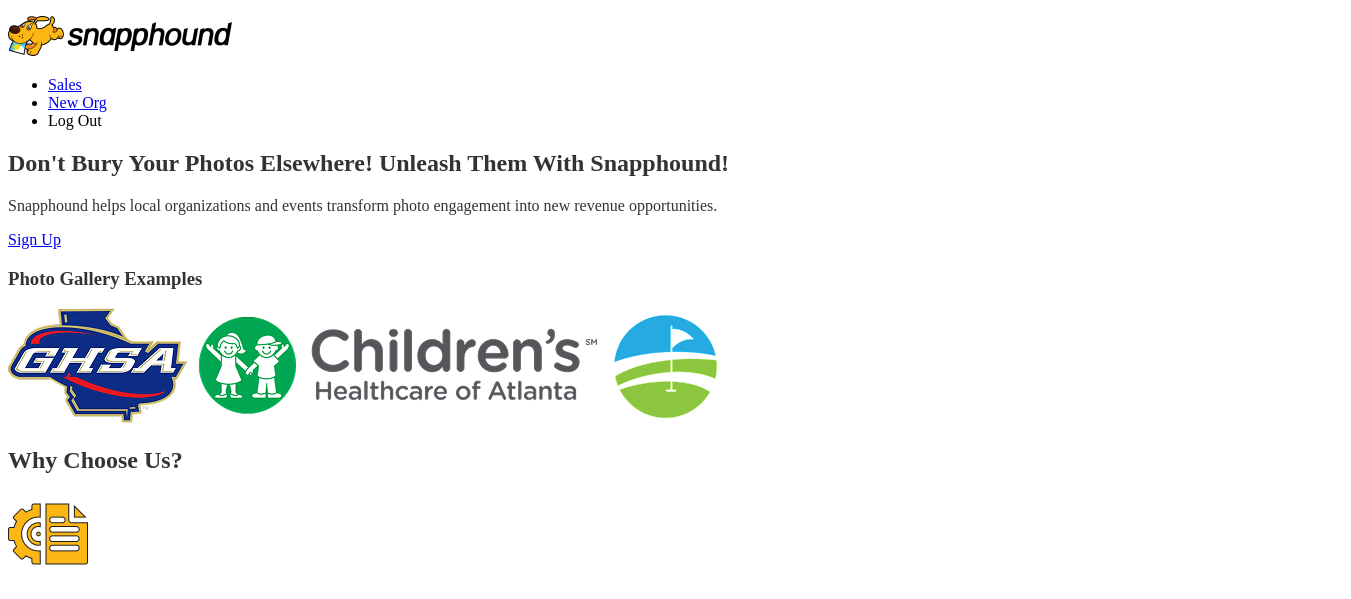 scroll, scrollTop: 0, scrollLeft: 0, axis: both 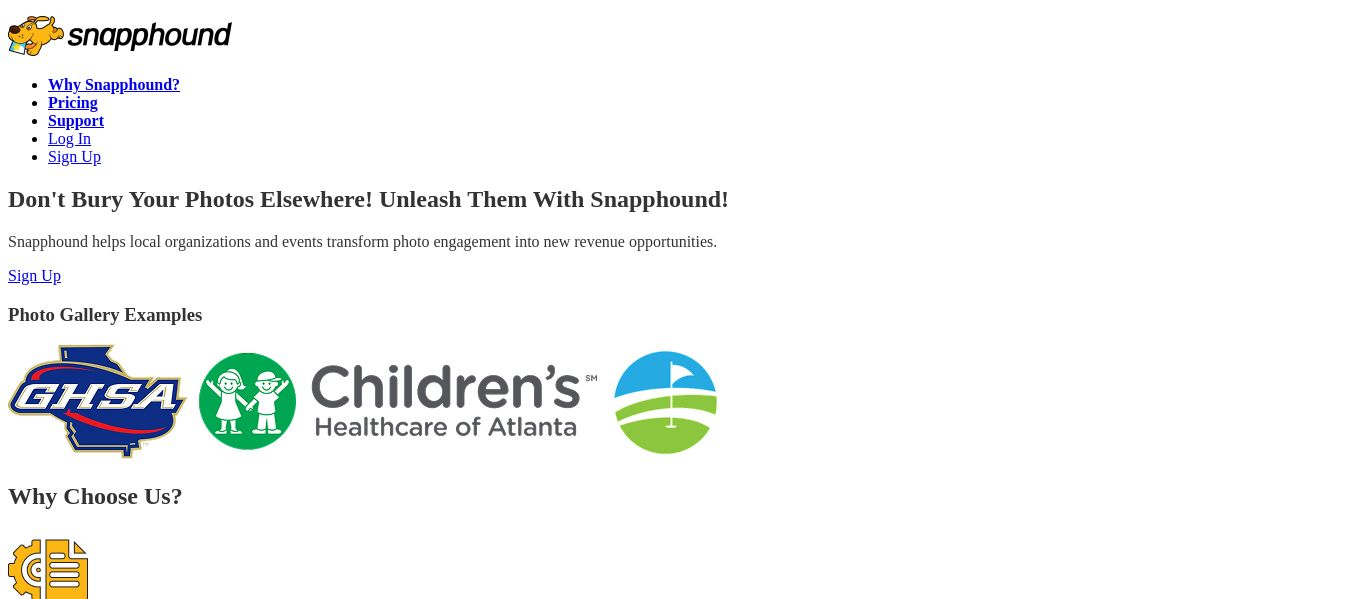 click on "Log In" at bounding box center (69, 138) 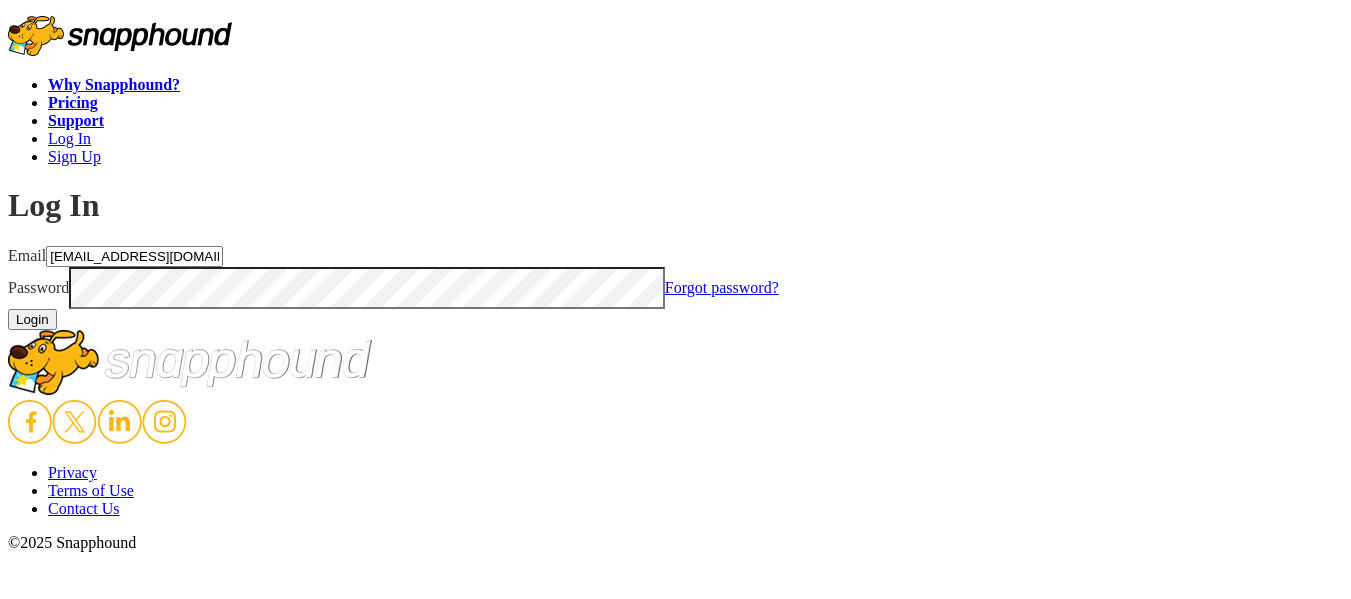 click on "[EMAIL_ADDRESS][DOMAIN_NAME]" at bounding box center [134, 256] 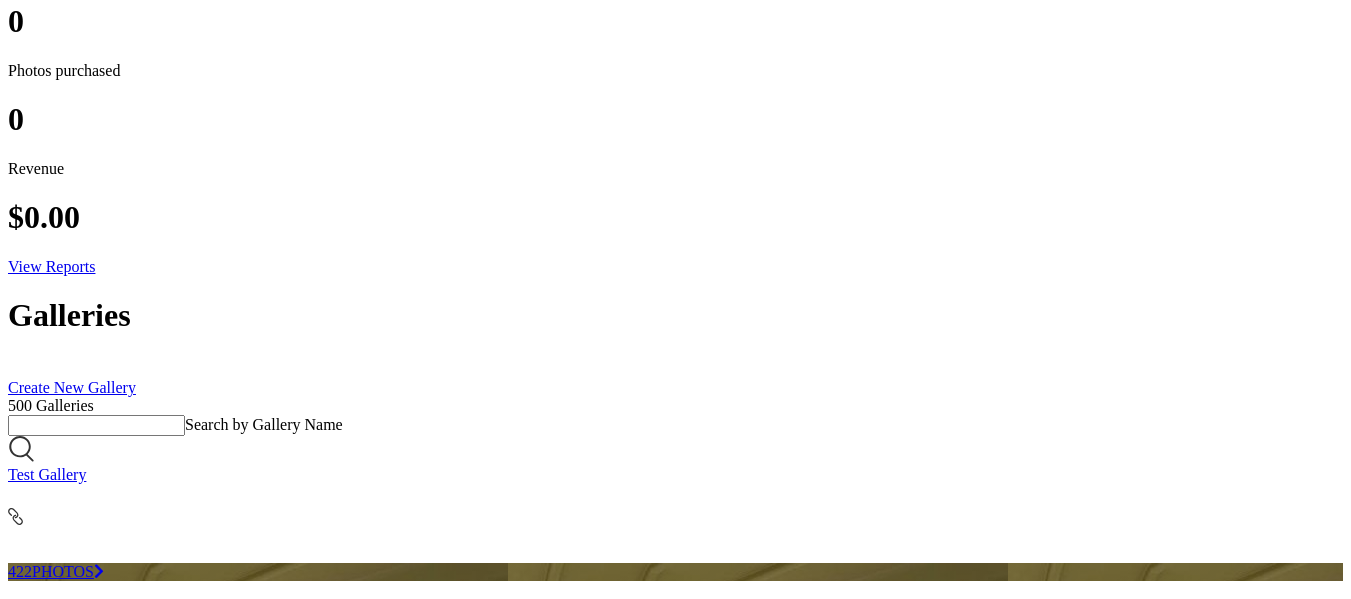 scroll, scrollTop: 300, scrollLeft: 0, axis: vertical 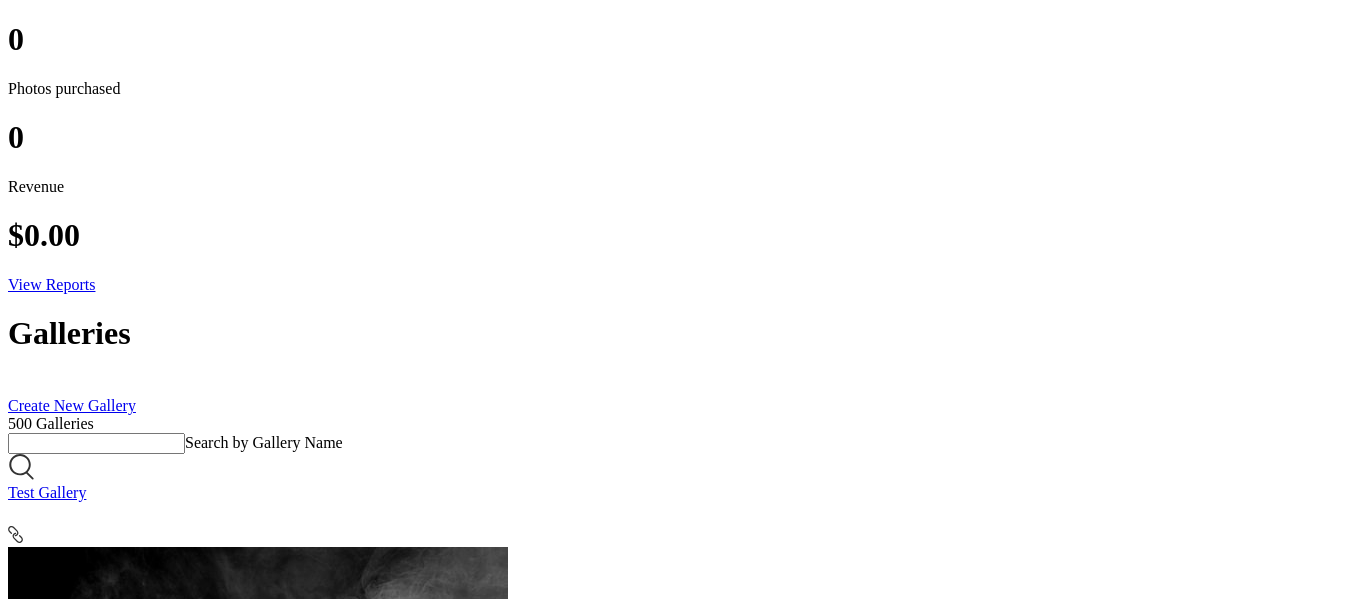 click on "0" at bounding box center [12, 1124] 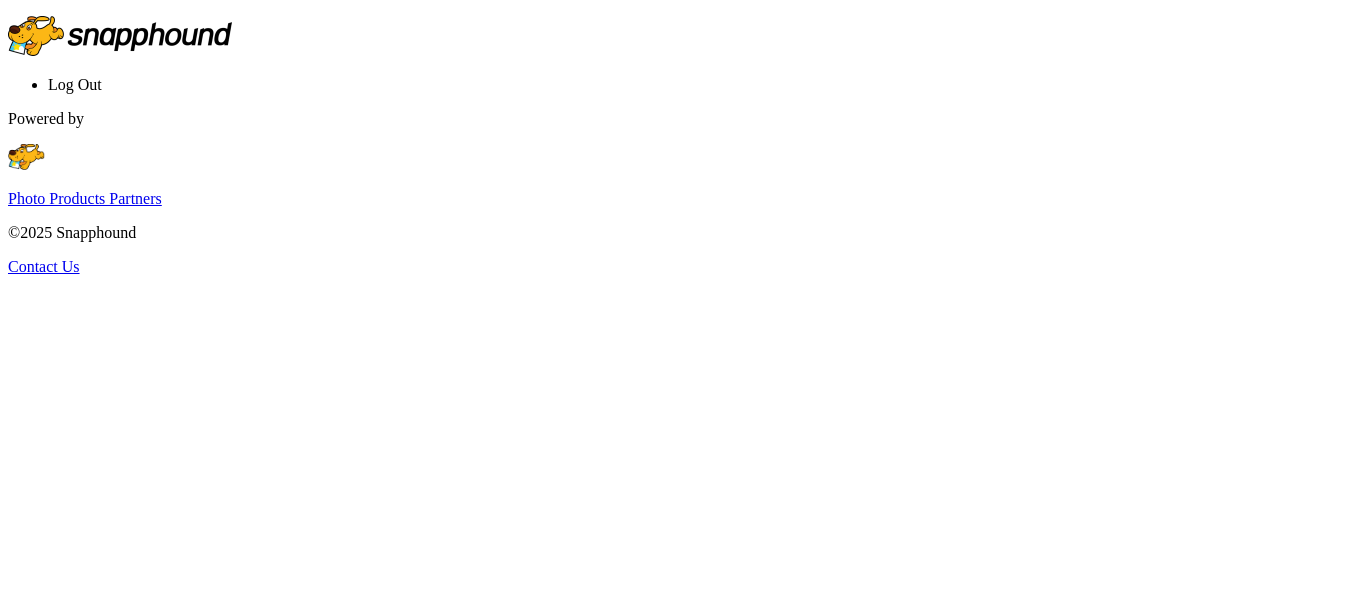 scroll, scrollTop: 0, scrollLeft: 0, axis: both 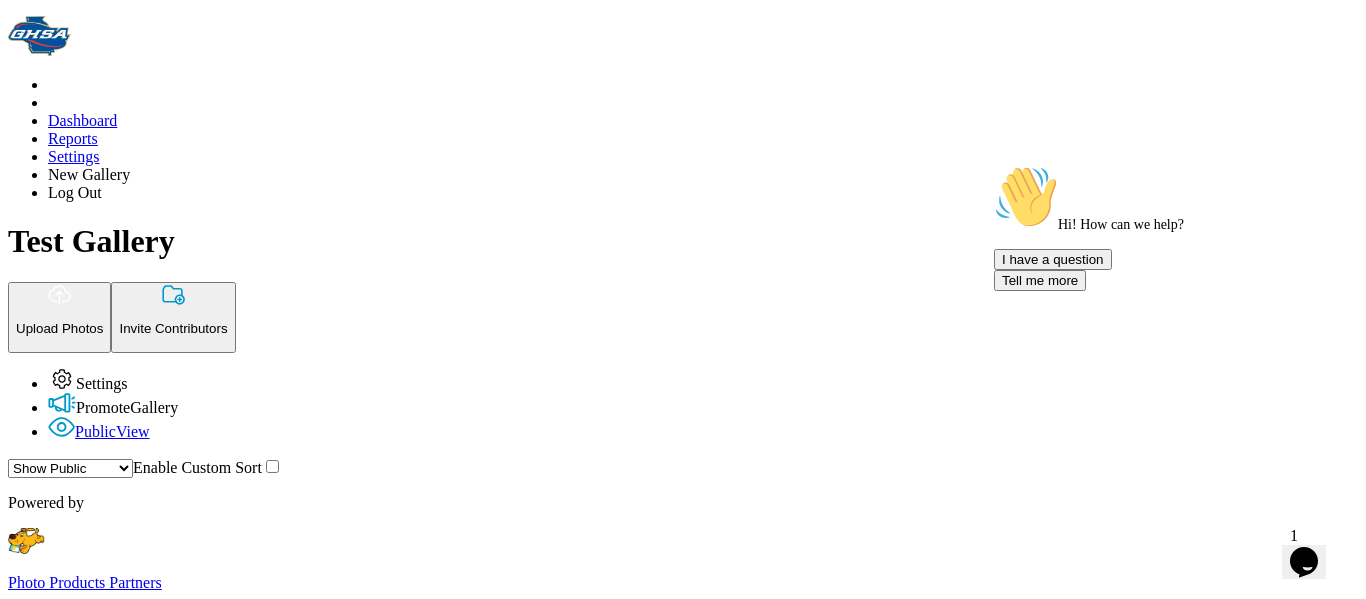 click on "Upload Photos" at bounding box center [59, 328] 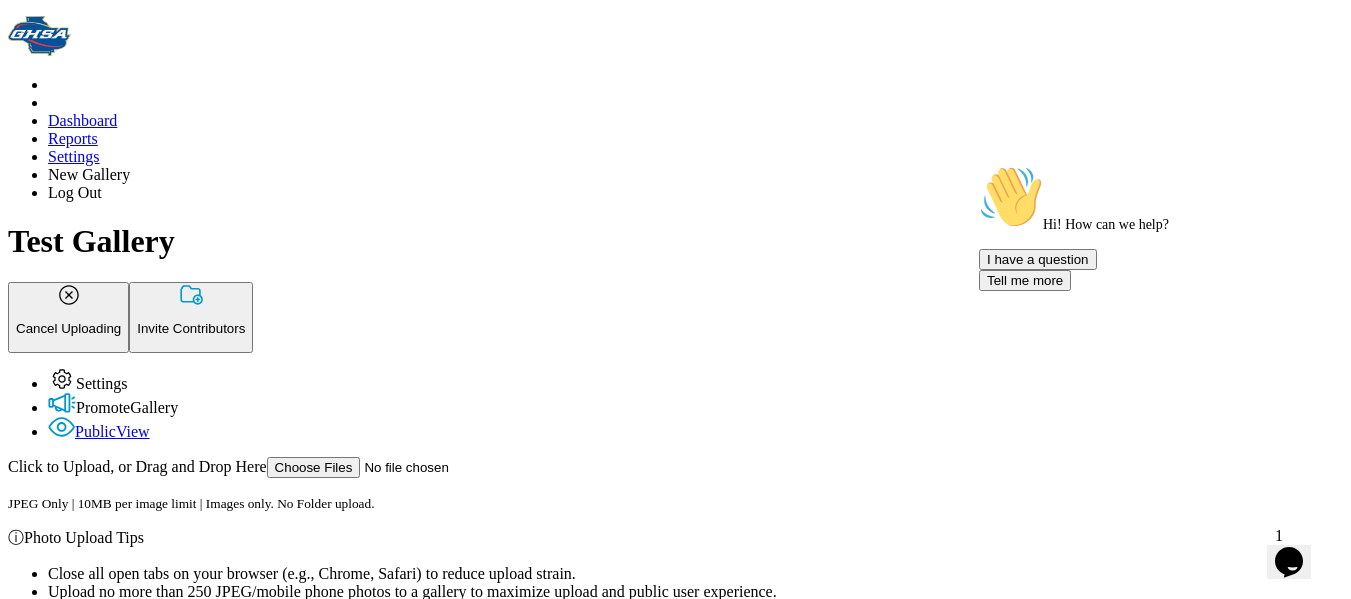 click on "Click to Upload, or Drag and Drop Here" at bounding box center [264, 466] 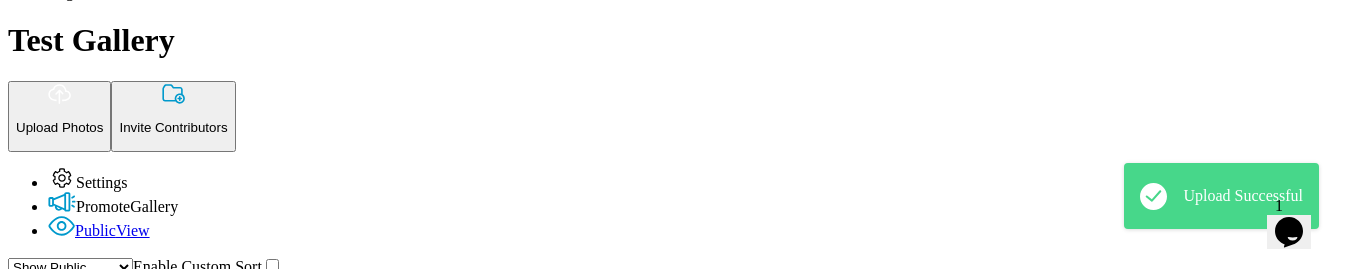 scroll, scrollTop: 200, scrollLeft: 0, axis: vertical 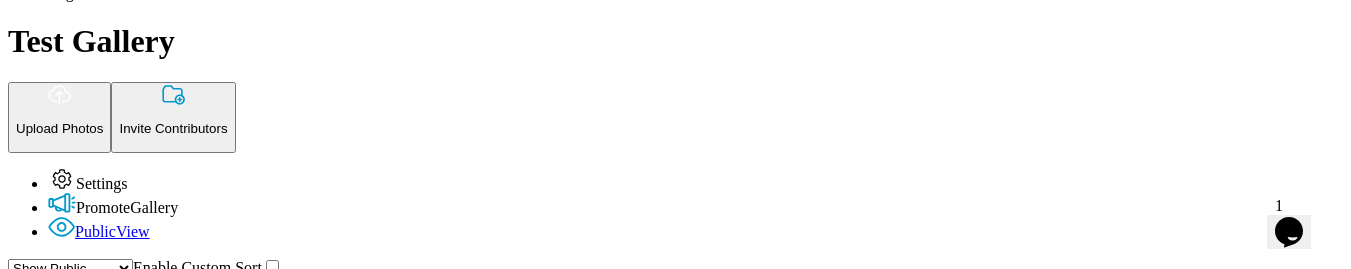 click at bounding box center (23, 704) 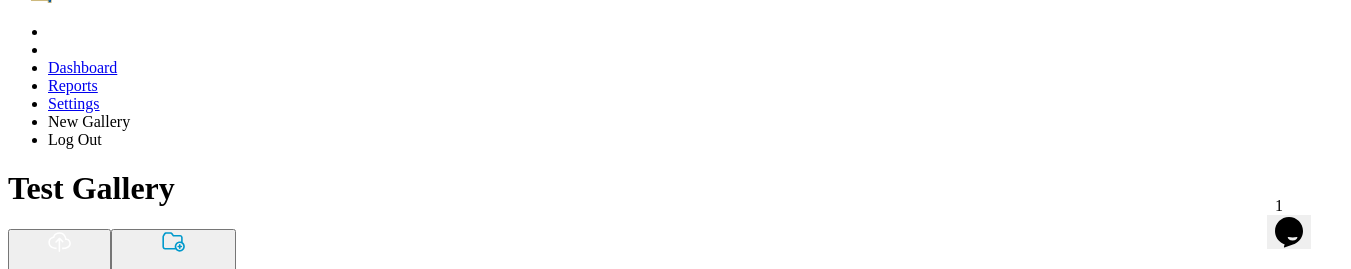 scroll, scrollTop: 0, scrollLeft: 0, axis: both 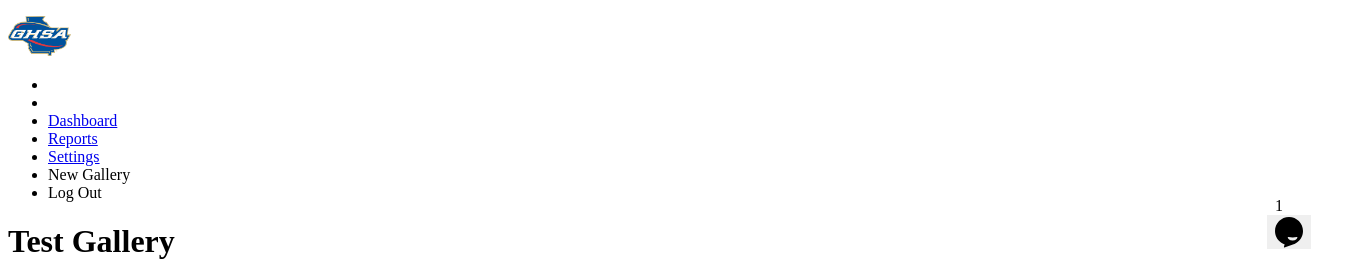 click on "Upload Photos" at bounding box center (59, 328) 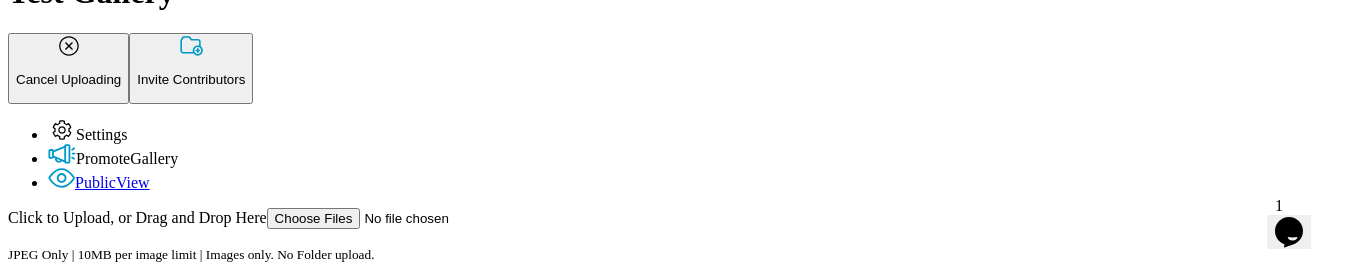 scroll, scrollTop: 200, scrollLeft: 0, axis: vertical 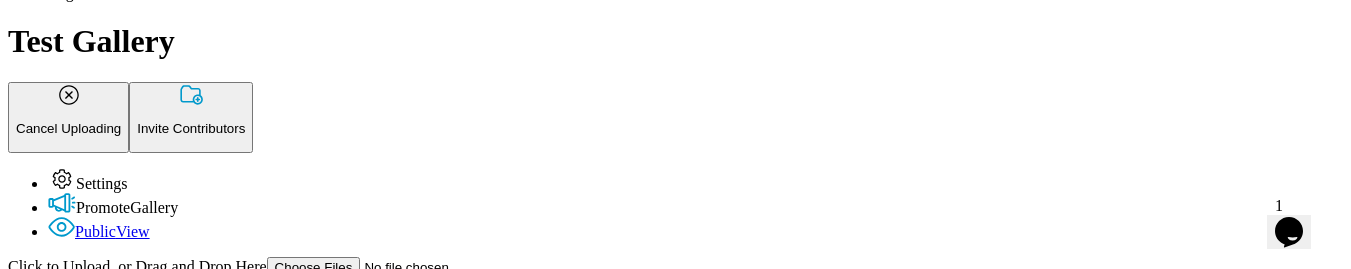 click on "Click to Upload, or Drag and Drop Here" at bounding box center (264, 266) 